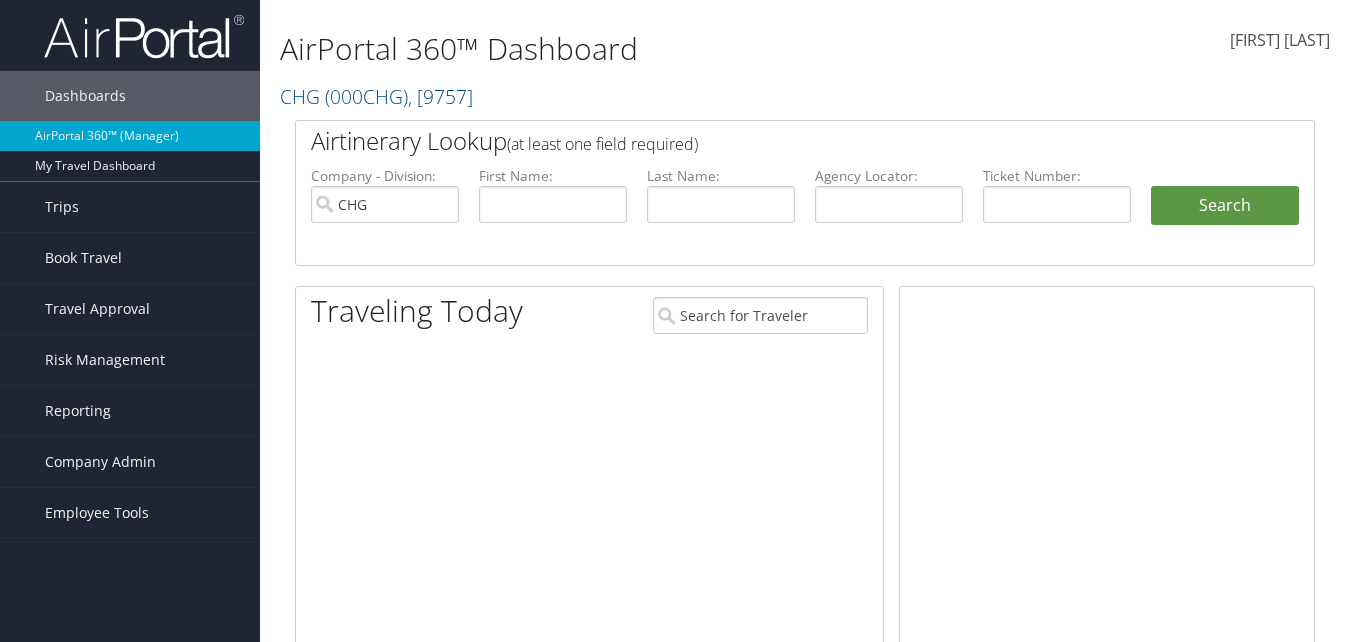 scroll, scrollTop: 0, scrollLeft: 0, axis: both 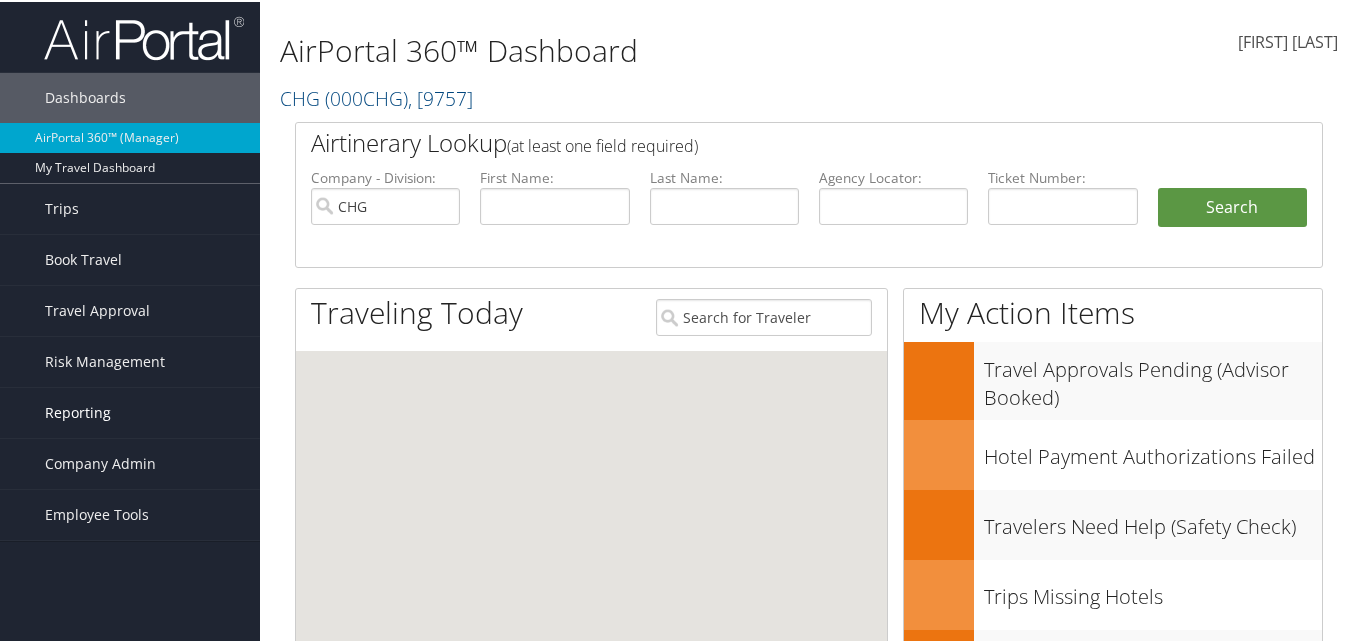 click on "Reporting" at bounding box center (78, 411) 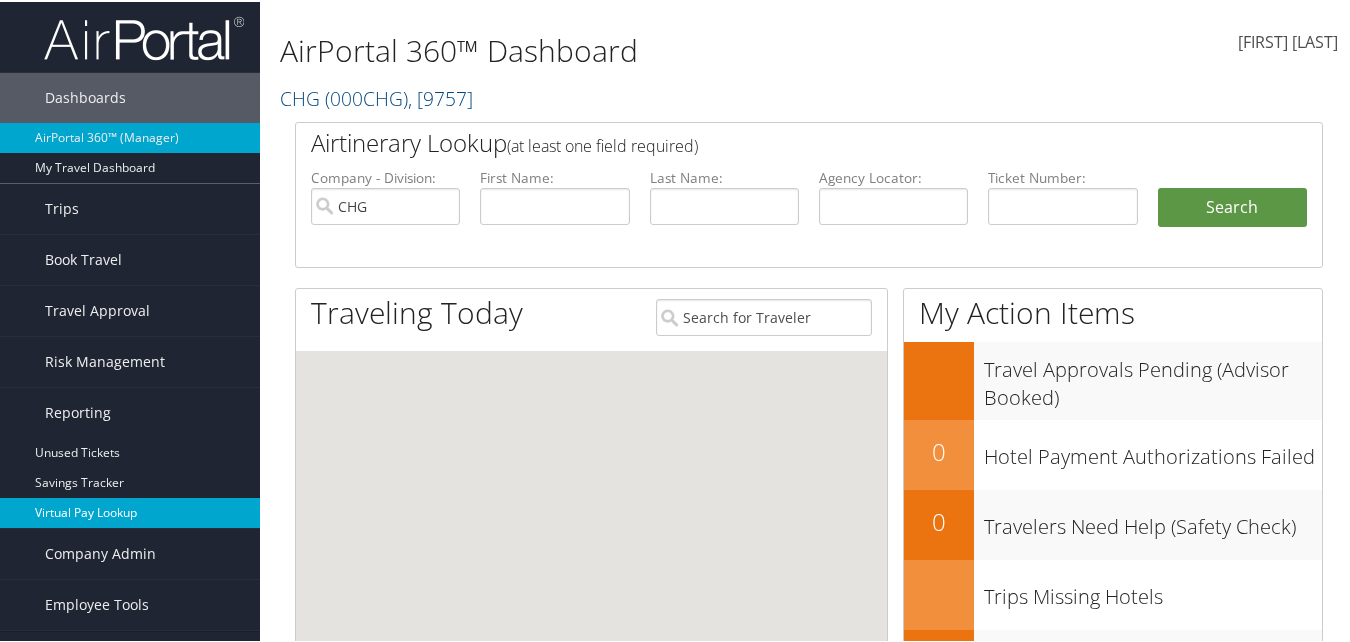 click on "Virtual Pay Lookup" at bounding box center (130, 511) 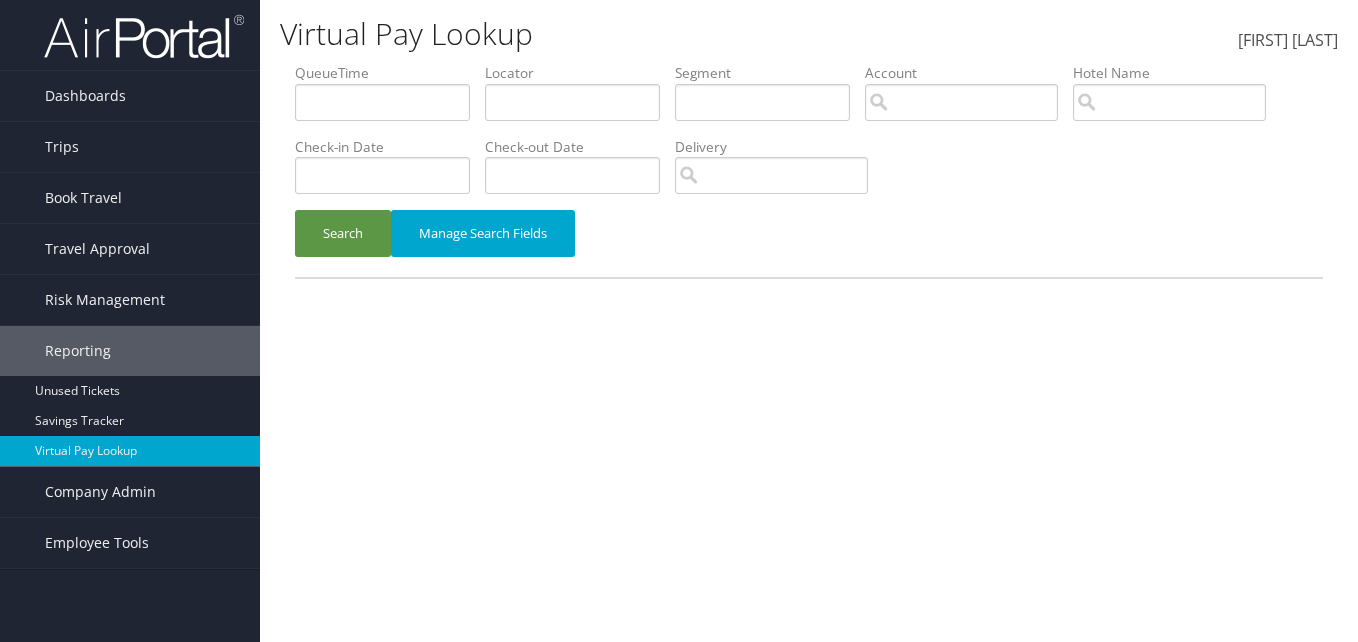 scroll, scrollTop: 0, scrollLeft: 0, axis: both 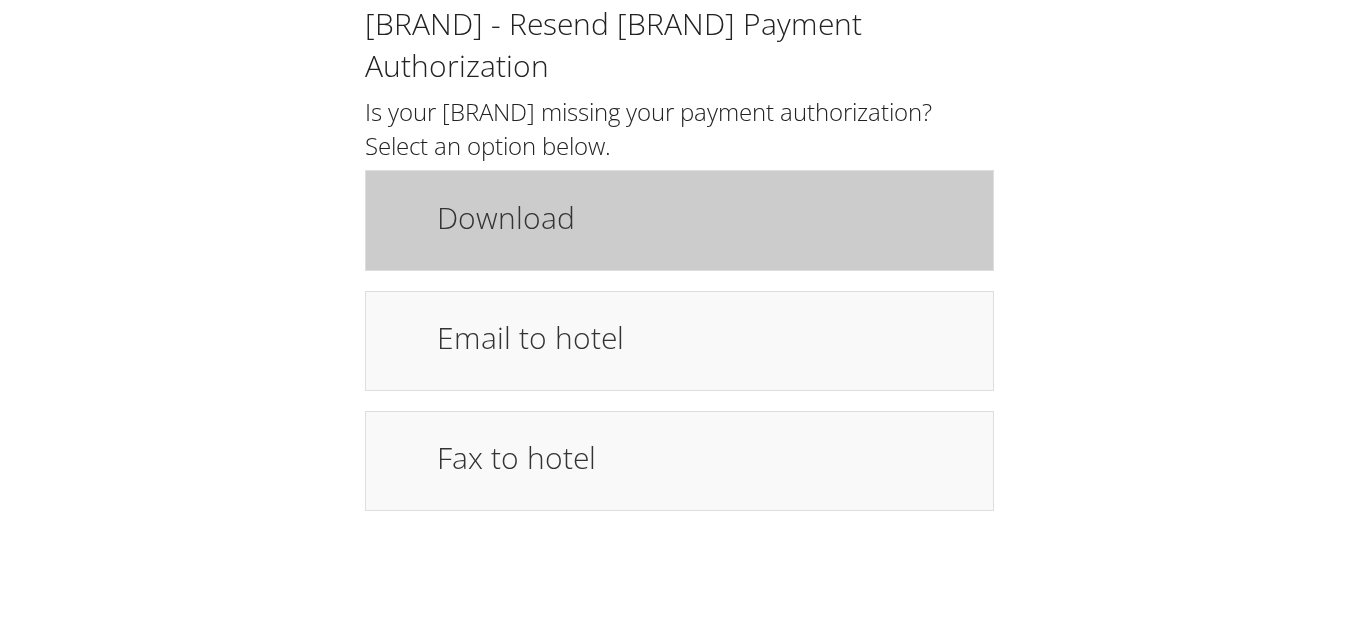 click on "Download" at bounding box center (705, 217) 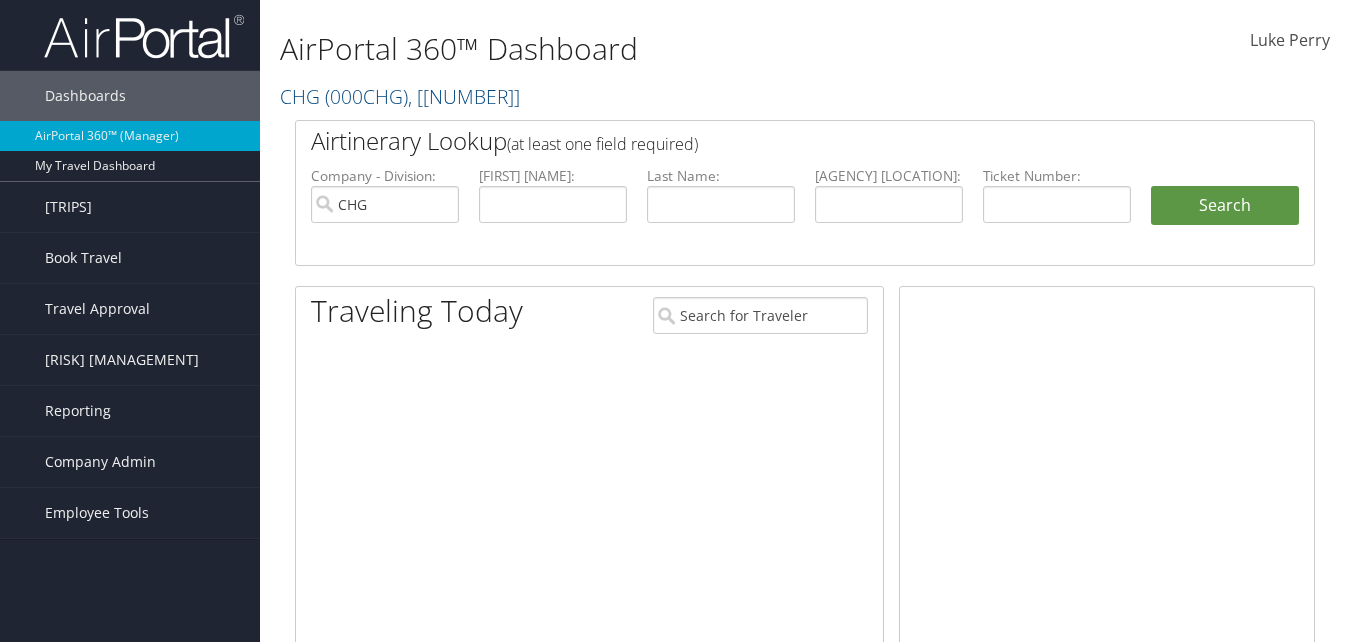 scroll, scrollTop: 0, scrollLeft: 0, axis: both 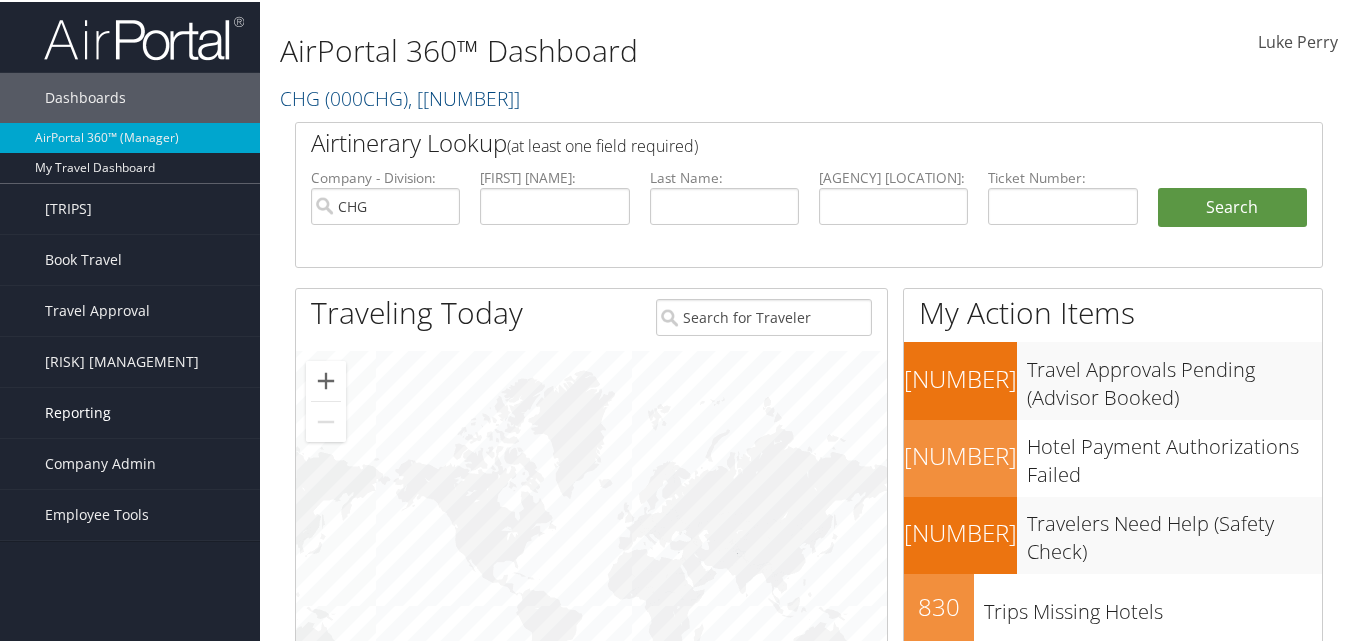 click on "Reporting" at bounding box center (78, 411) 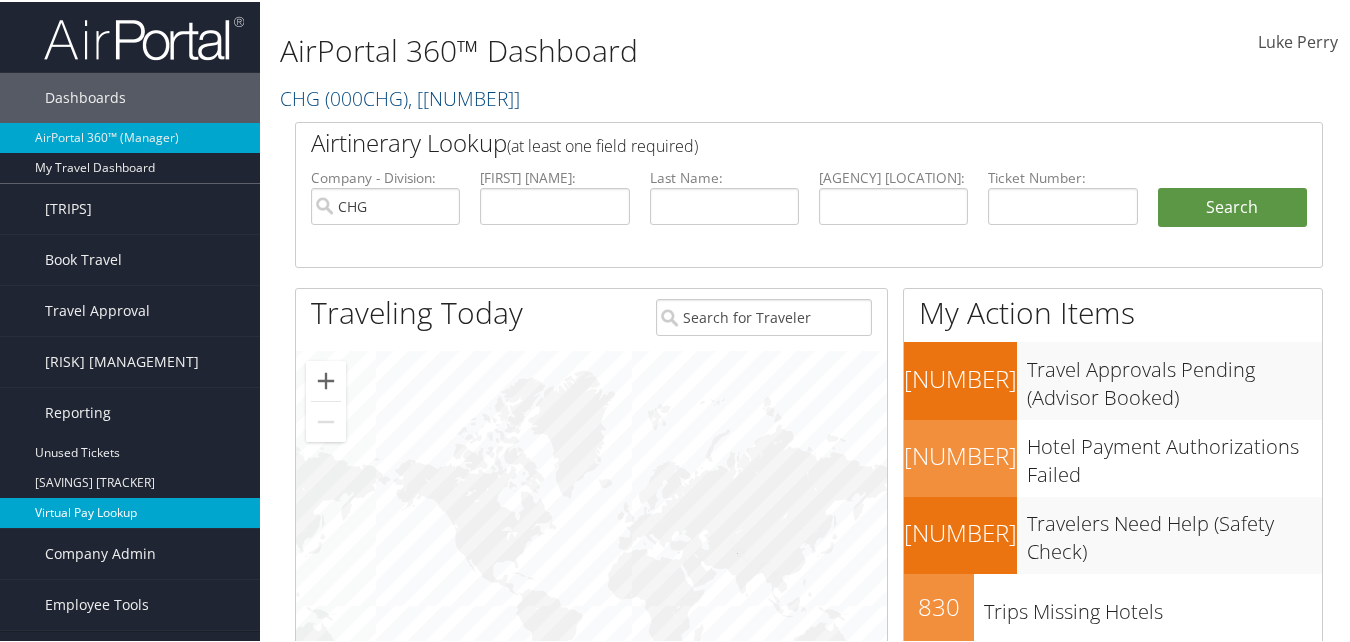 click on "Virtual Pay Lookup" at bounding box center [130, 511] 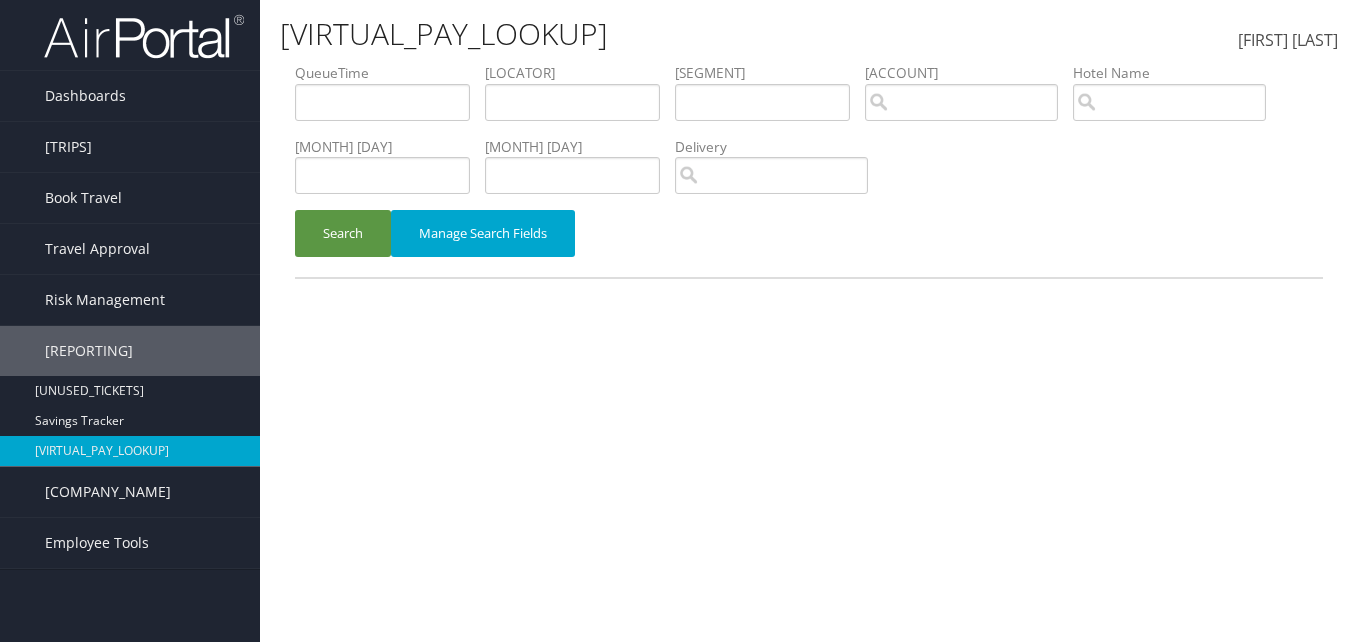 scroll, scrollTop: 0, scrollLeft: 0, axis: both 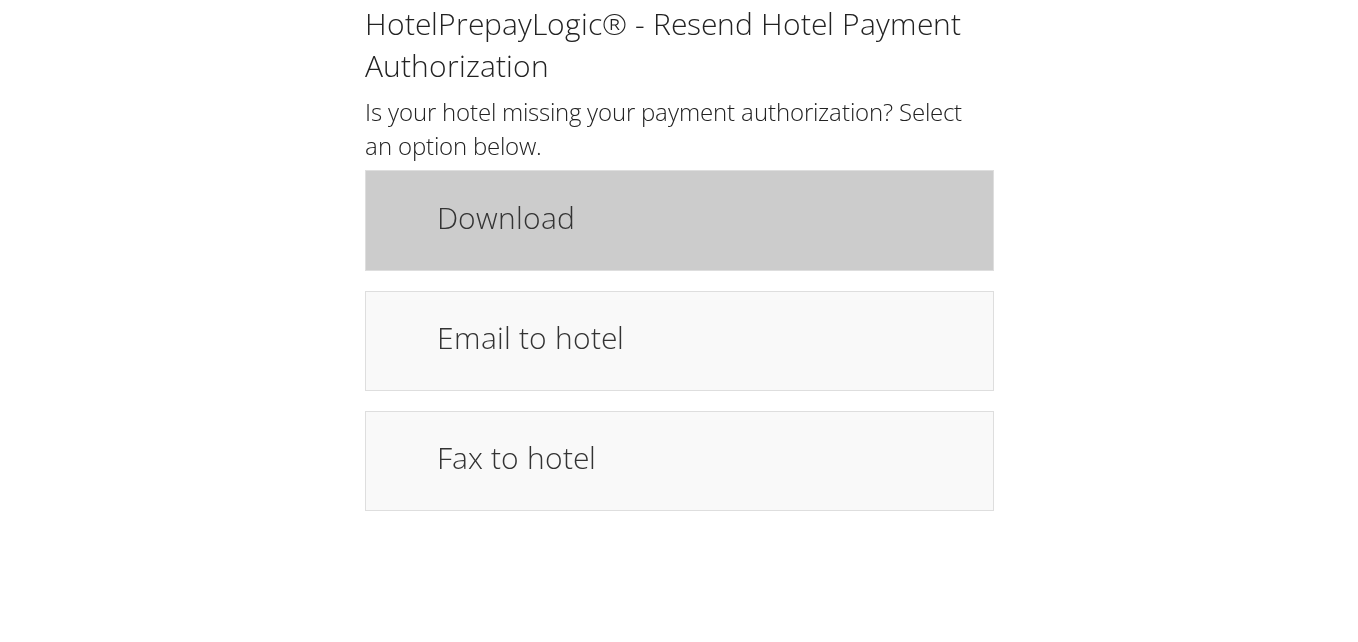 click on "Download" at bounding box center (705, 217) 